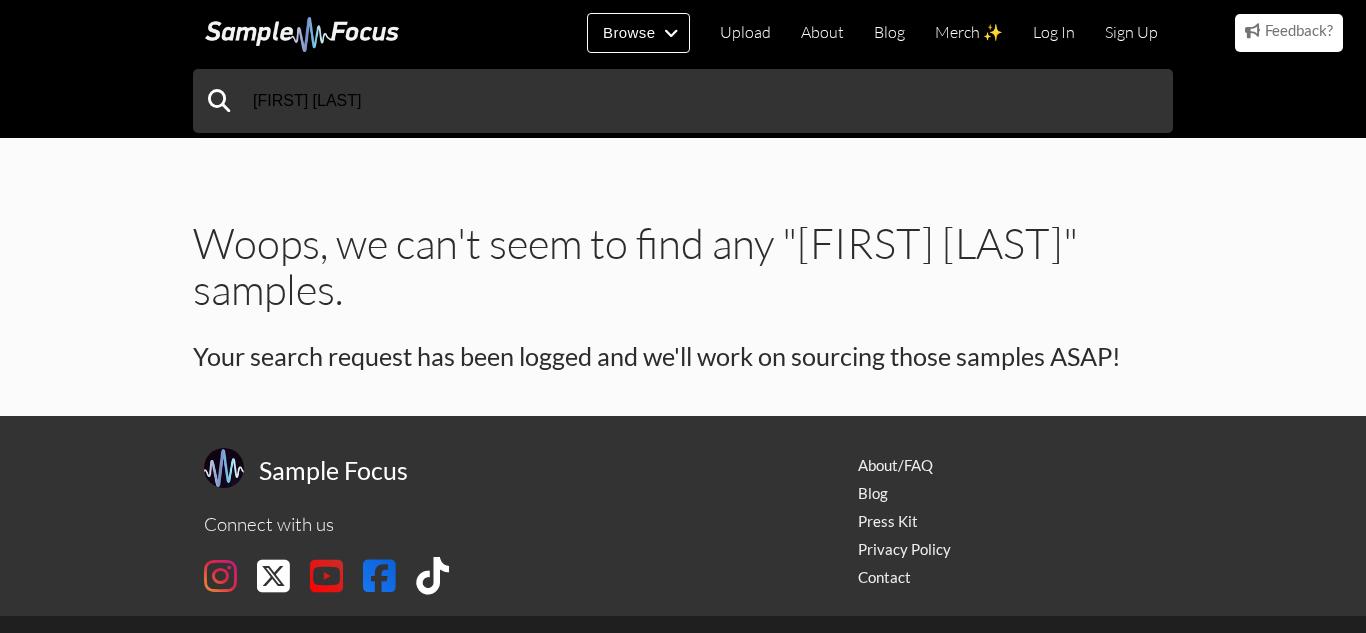 scroll, scrollTop: 0, scrollLeft: 0, axis: both 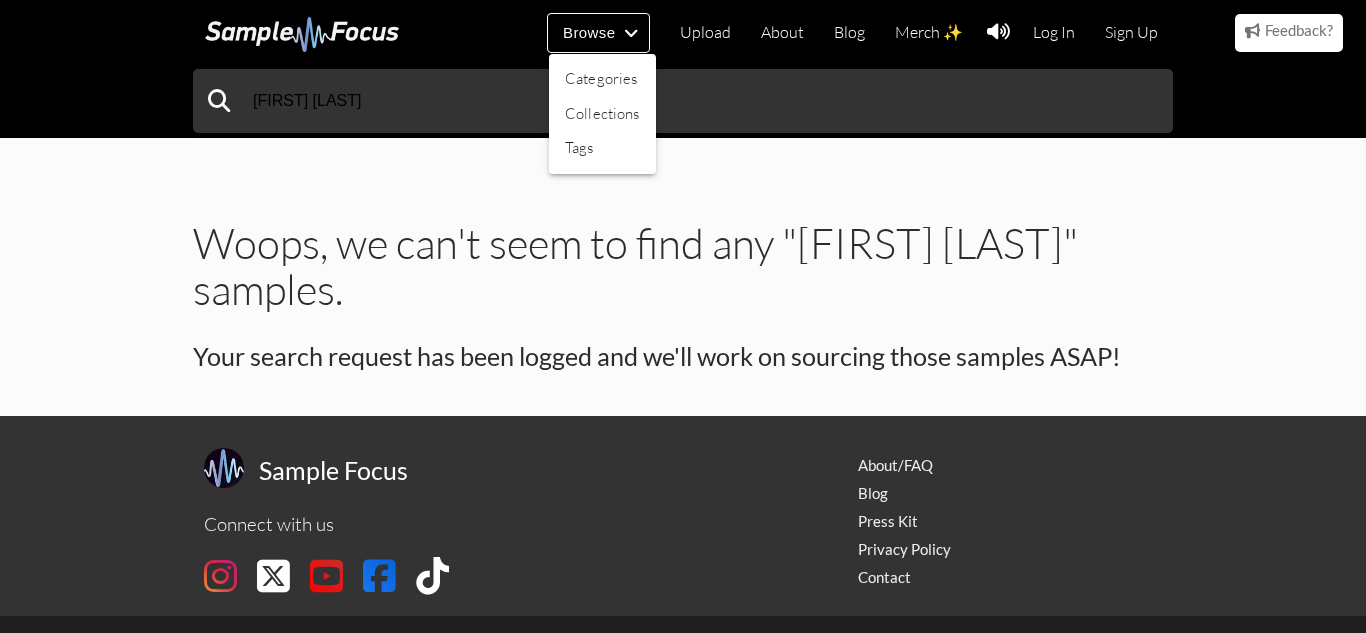 click at bounding box center [683, 316] 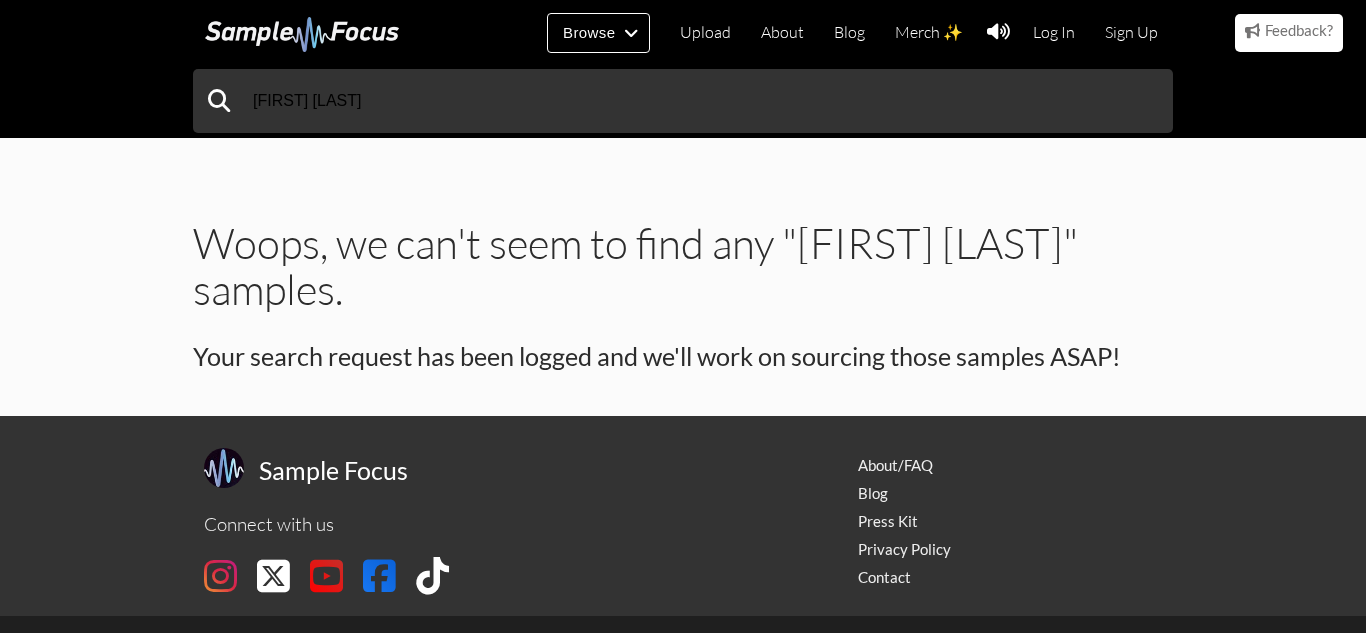 click at bounding box center (302, 34) 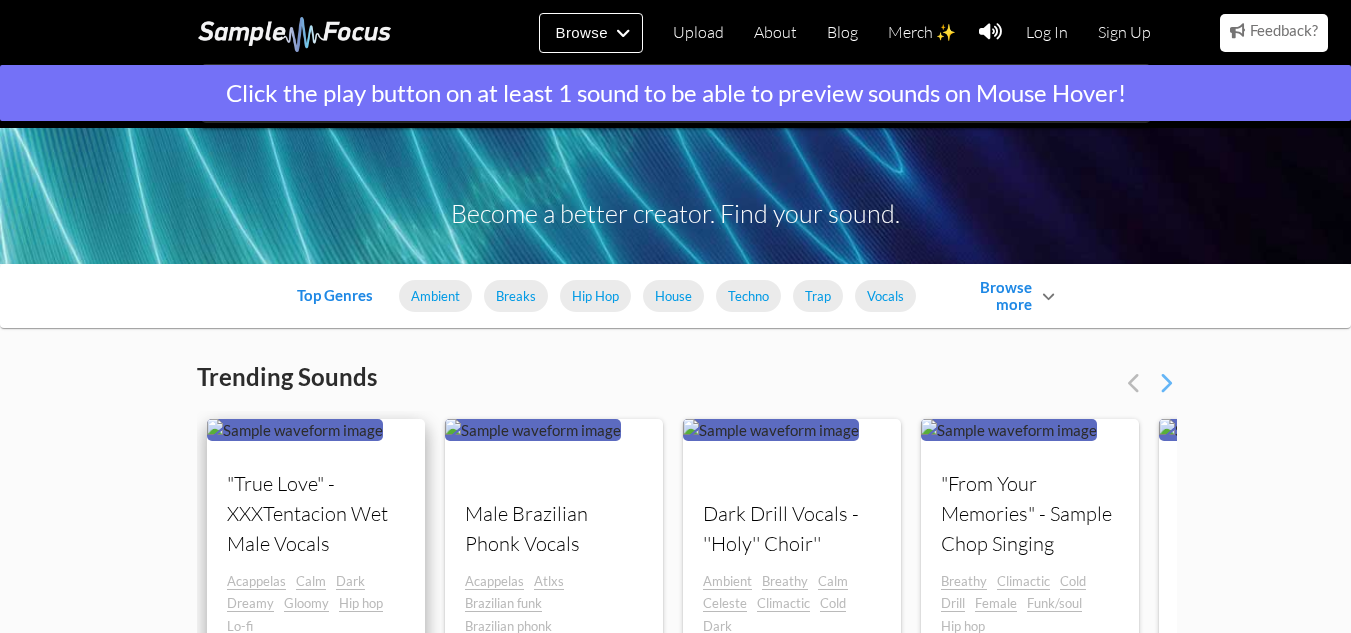 scroll, scrollTop: 300, scrollLeft: 0, axis: vertical 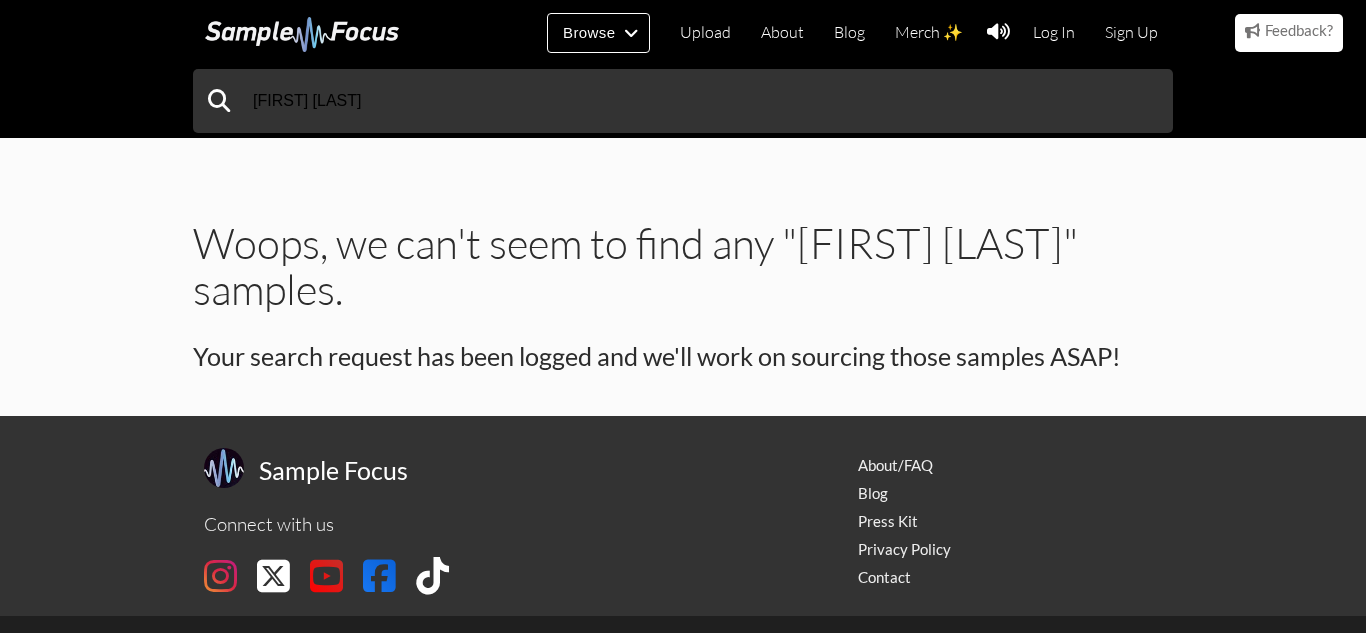 click at bounding box center (302, 34) 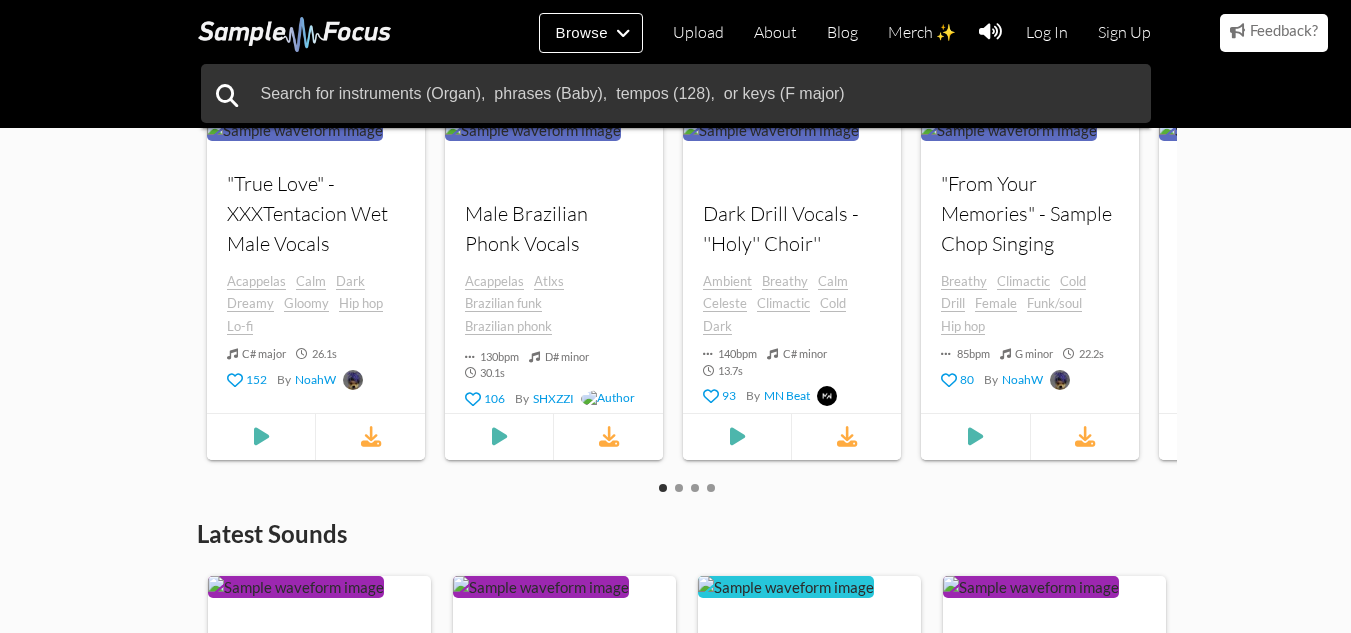 scroll, scrollTop: 400, scrollLeft: 0, axis: vertical 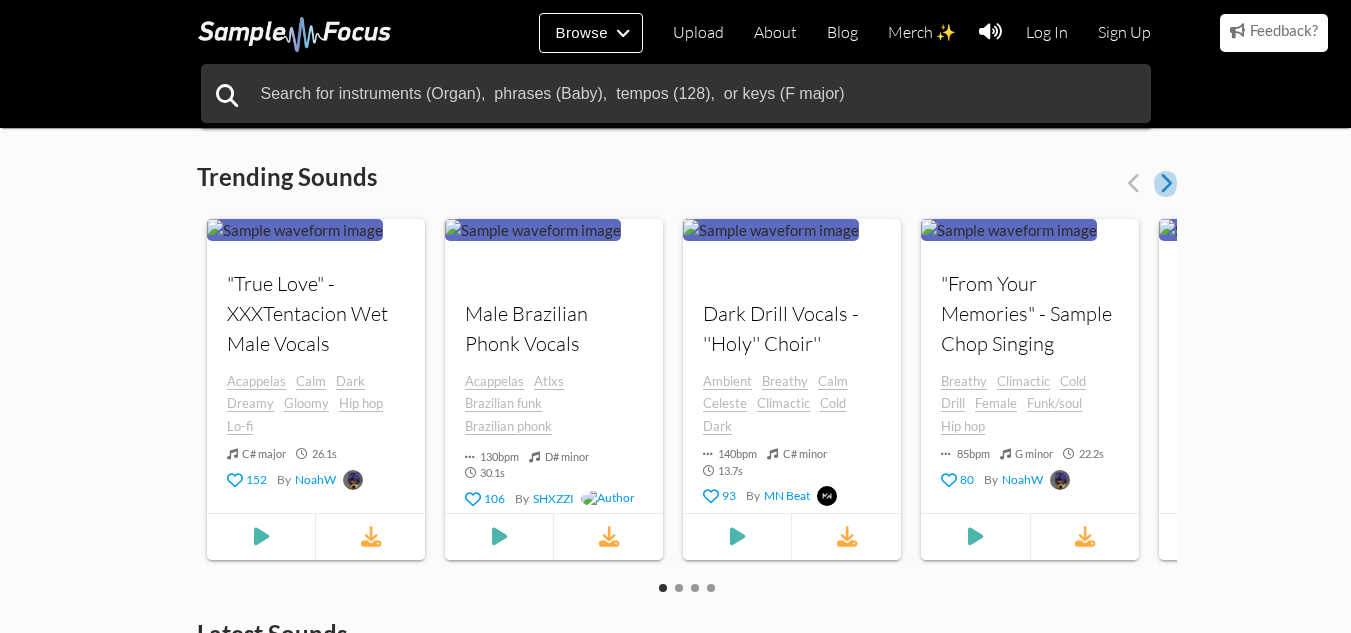 click at bounding box center (1165, 183) 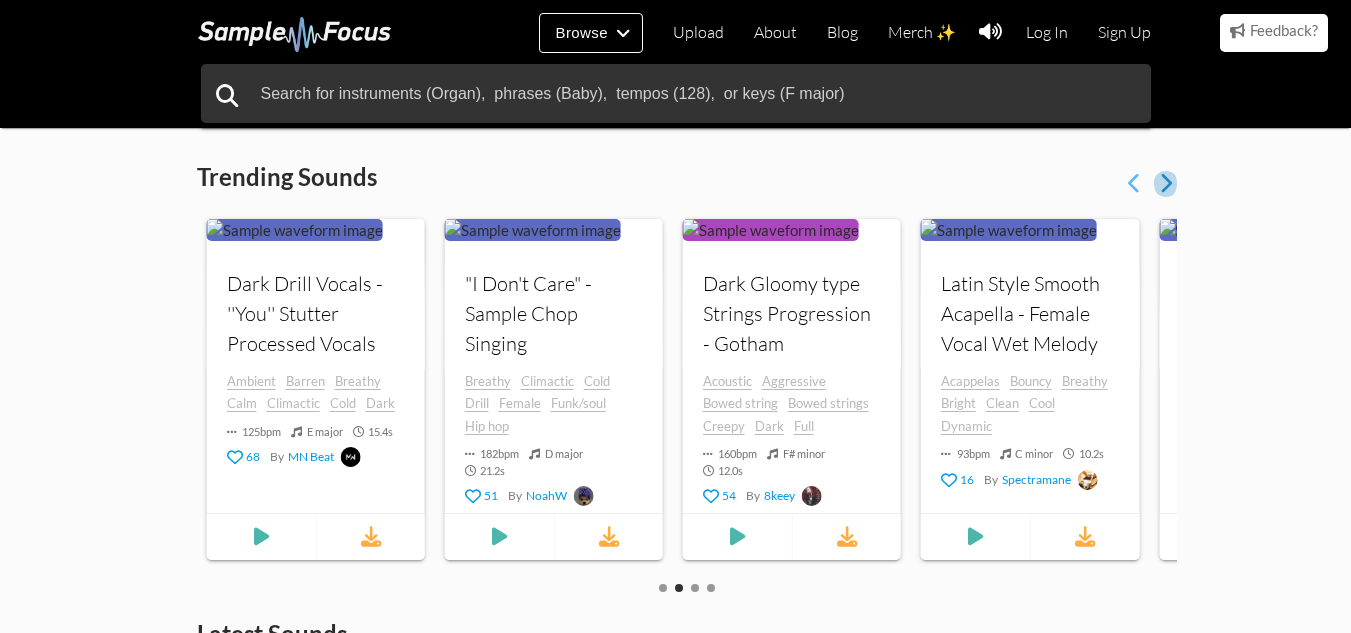 click at bounding box center (1165, 183) 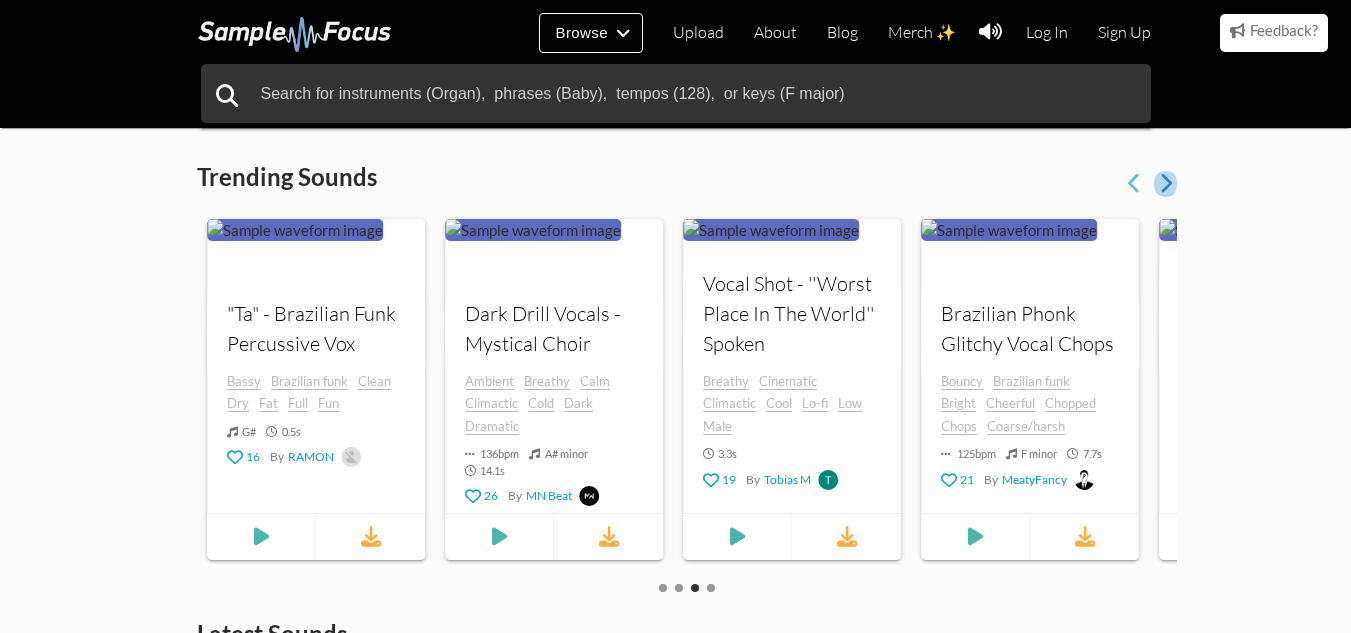 click at bounding box center (1165, 183) 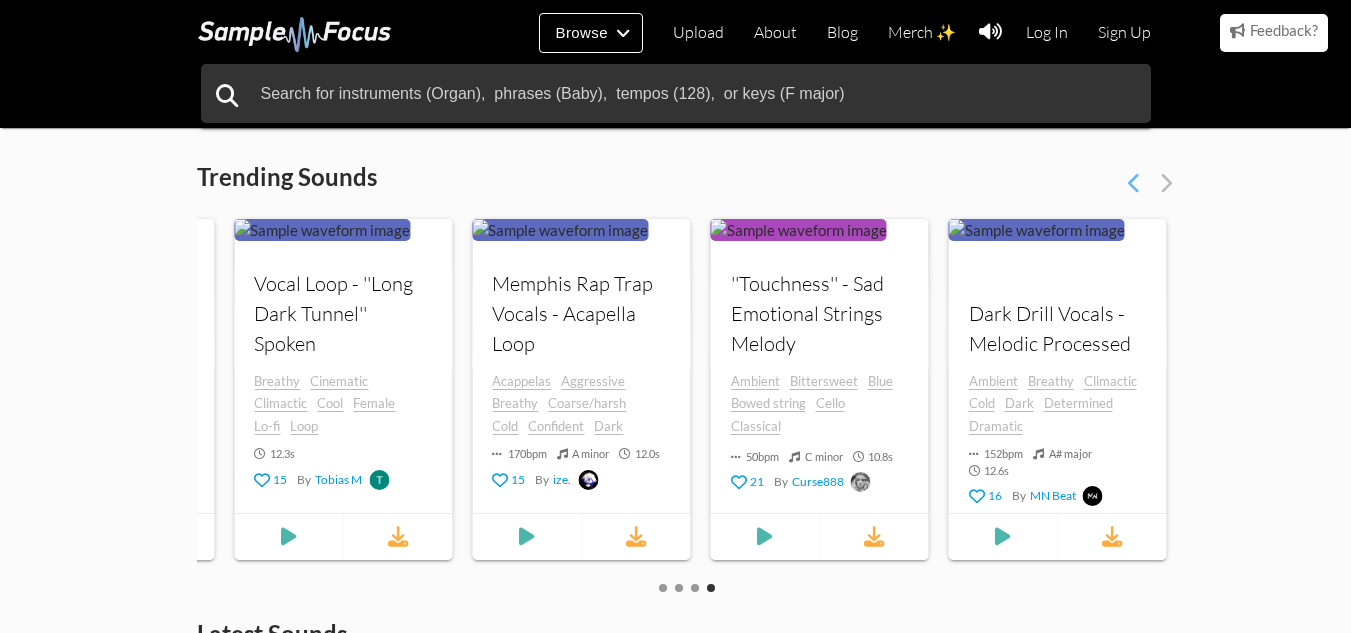 click at bounding box center (1150, 183) 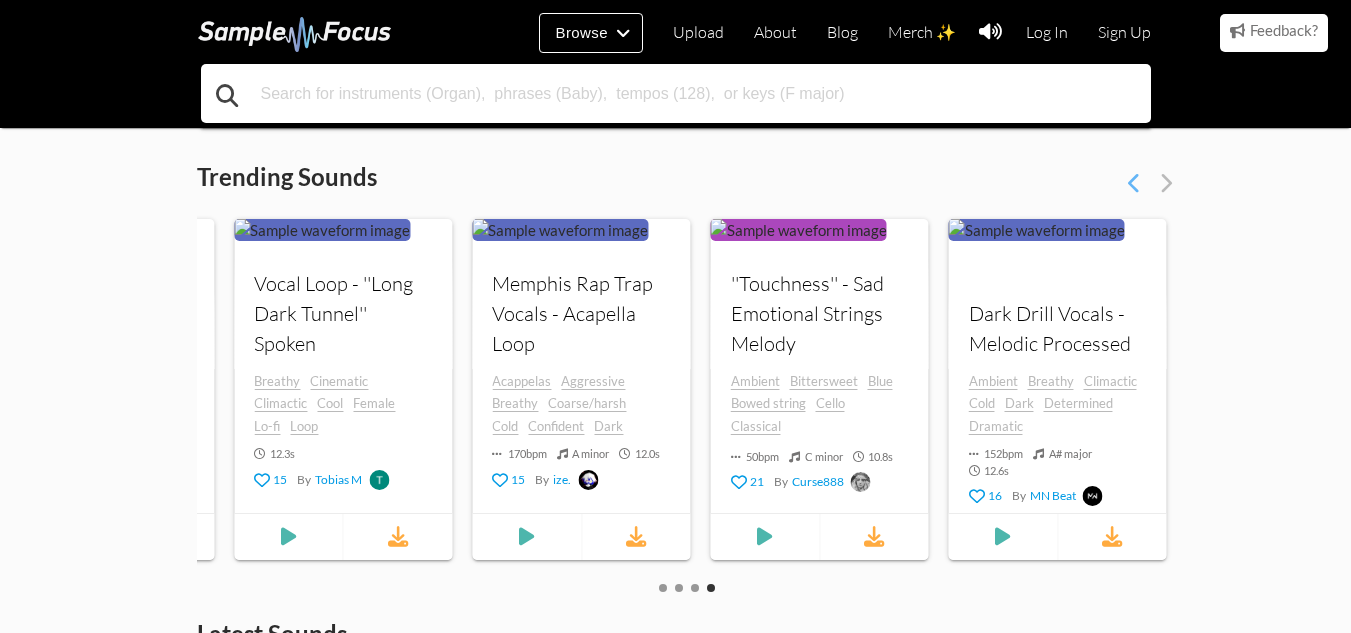 click at bounding box center [676, 93] 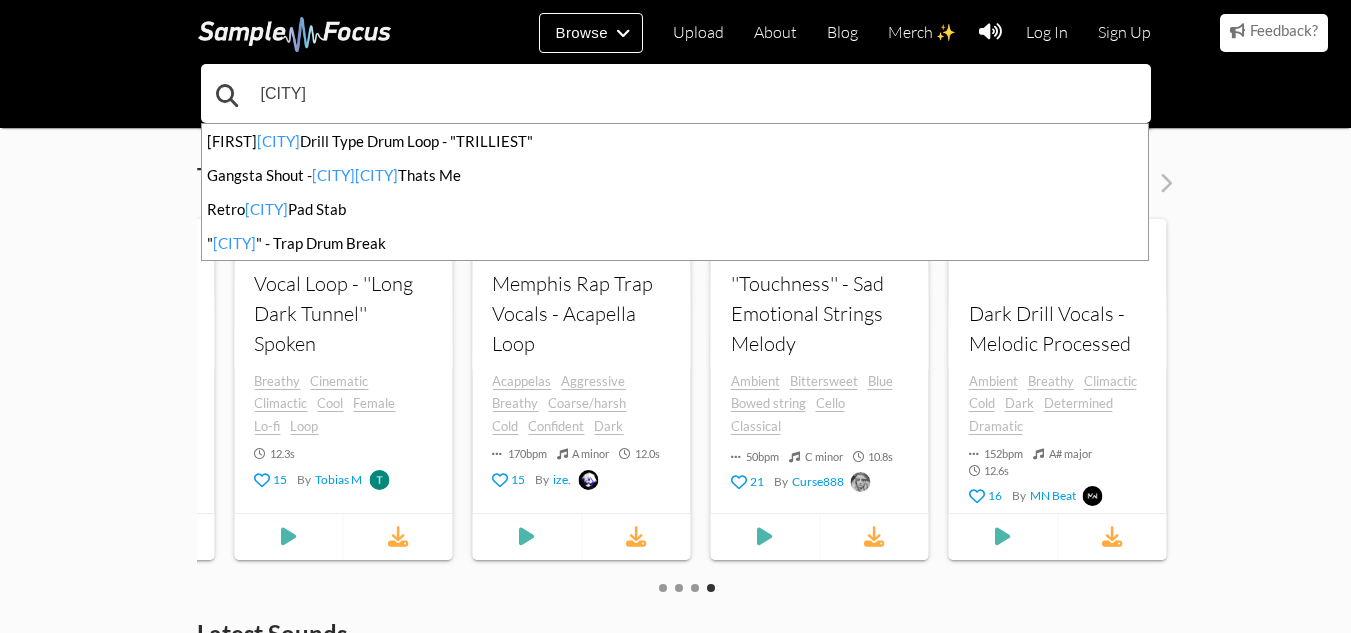 type on "philly" 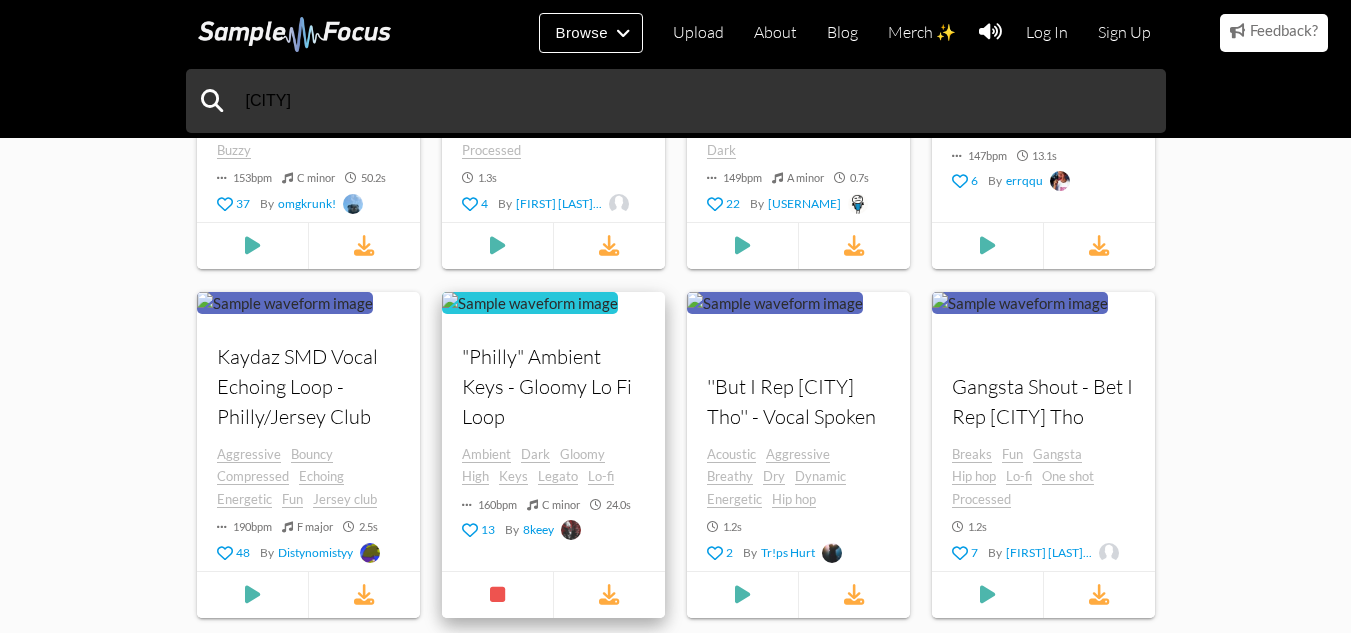 scroll, scrollTop: 100, scrollLeft: 0, axis: vertical 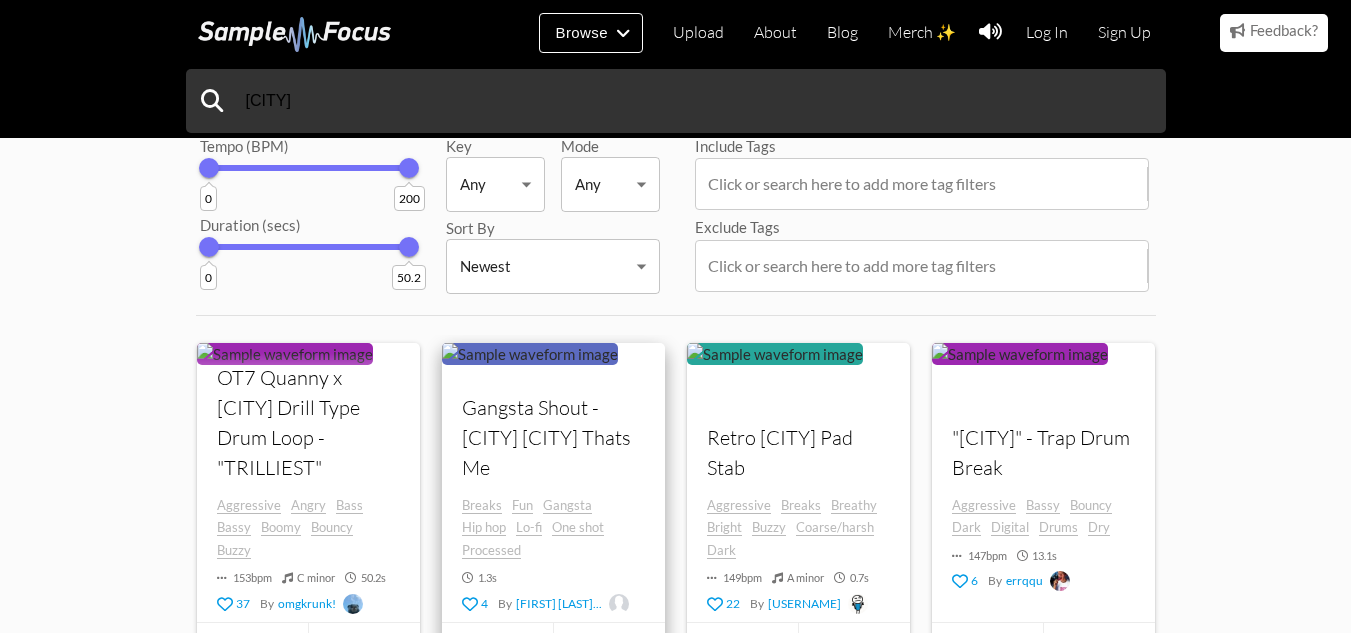 click at bounding box center [530, 353] 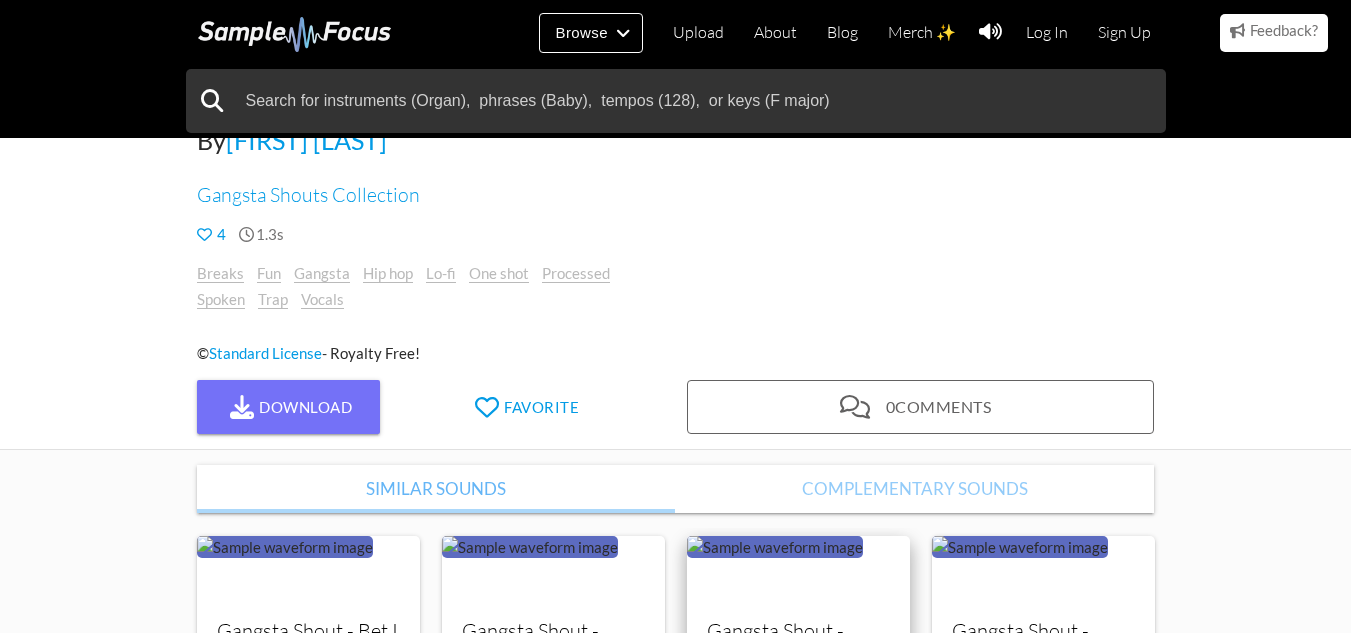 scroll, scrollTop: 600, scrollLeft: 0, axis: vertical 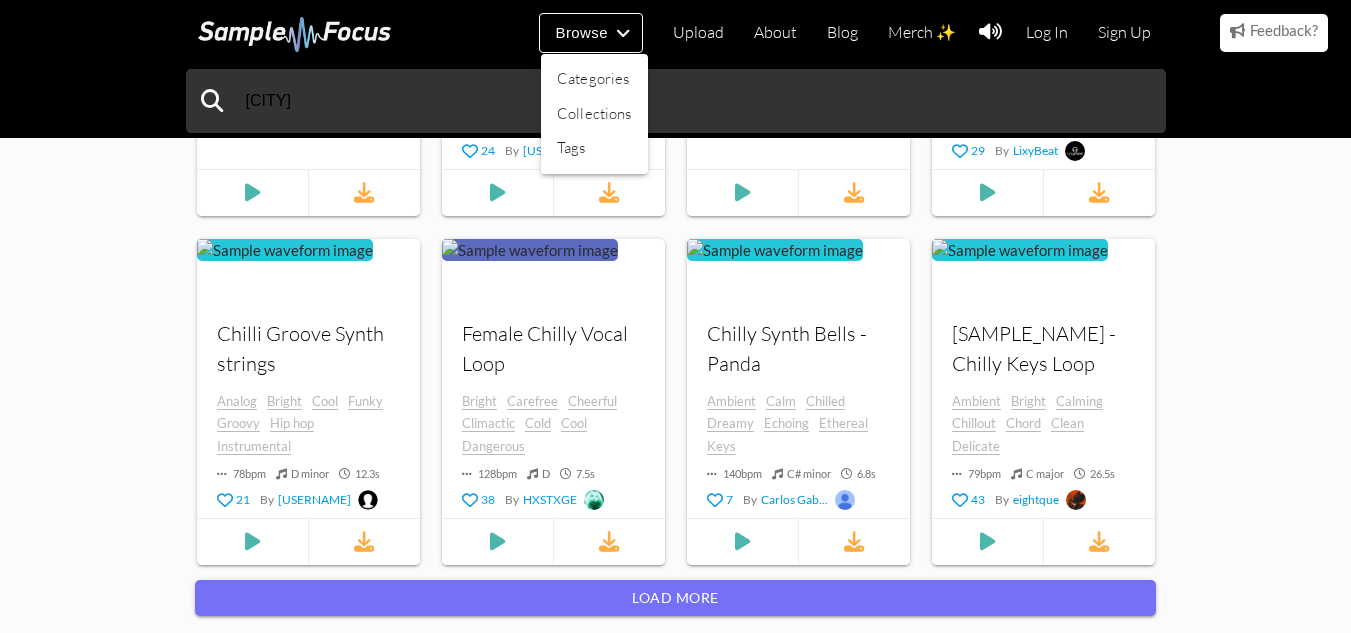 click at bounding box center [675, 316] 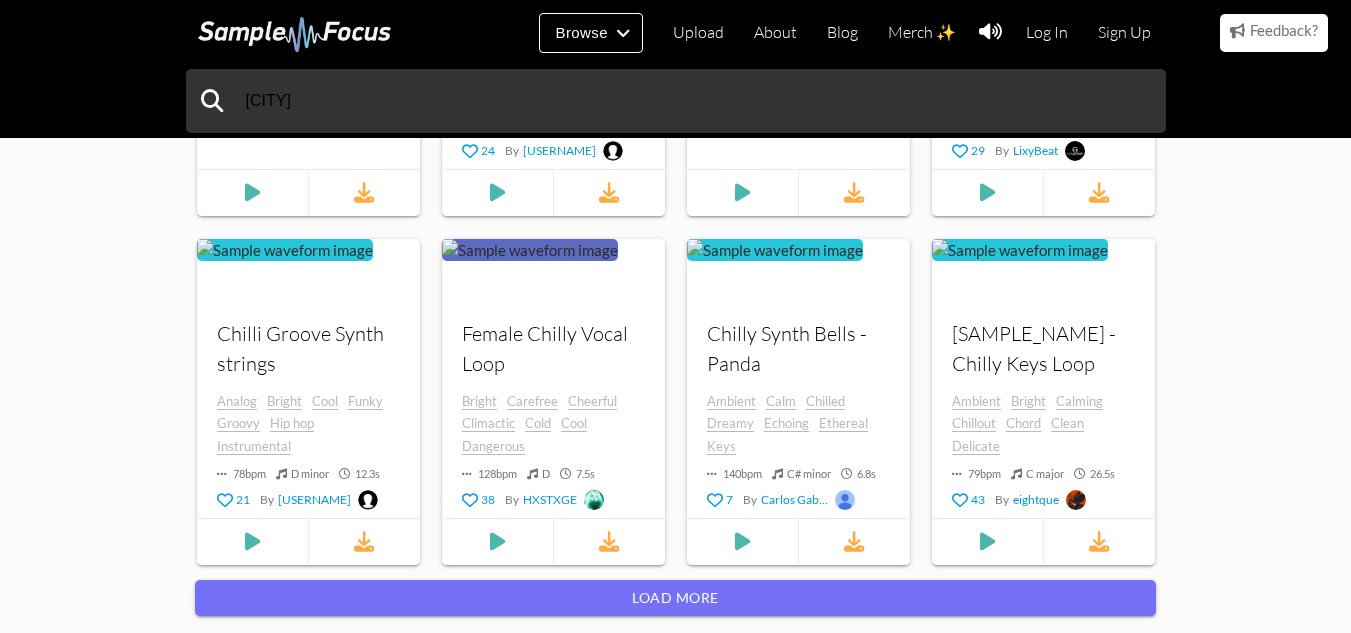 click at bounding box center (295, 34) 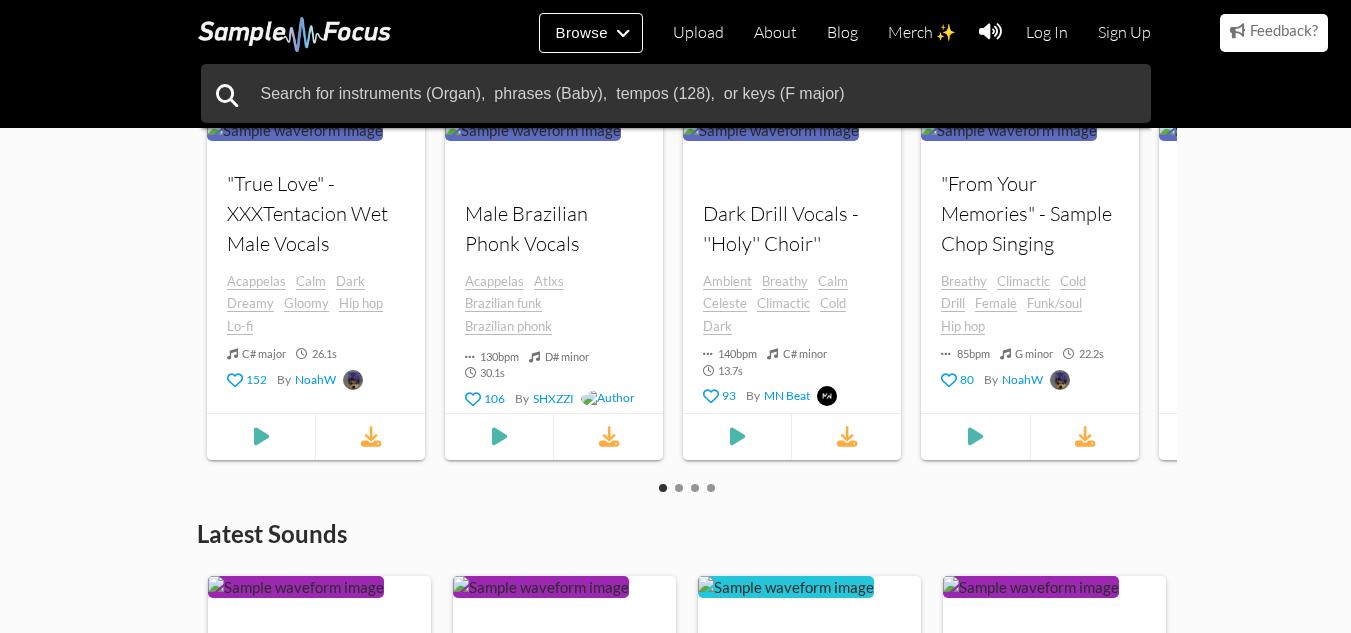 scroll, scrollTop: 400, scrollLeft: 0, axis: vertical 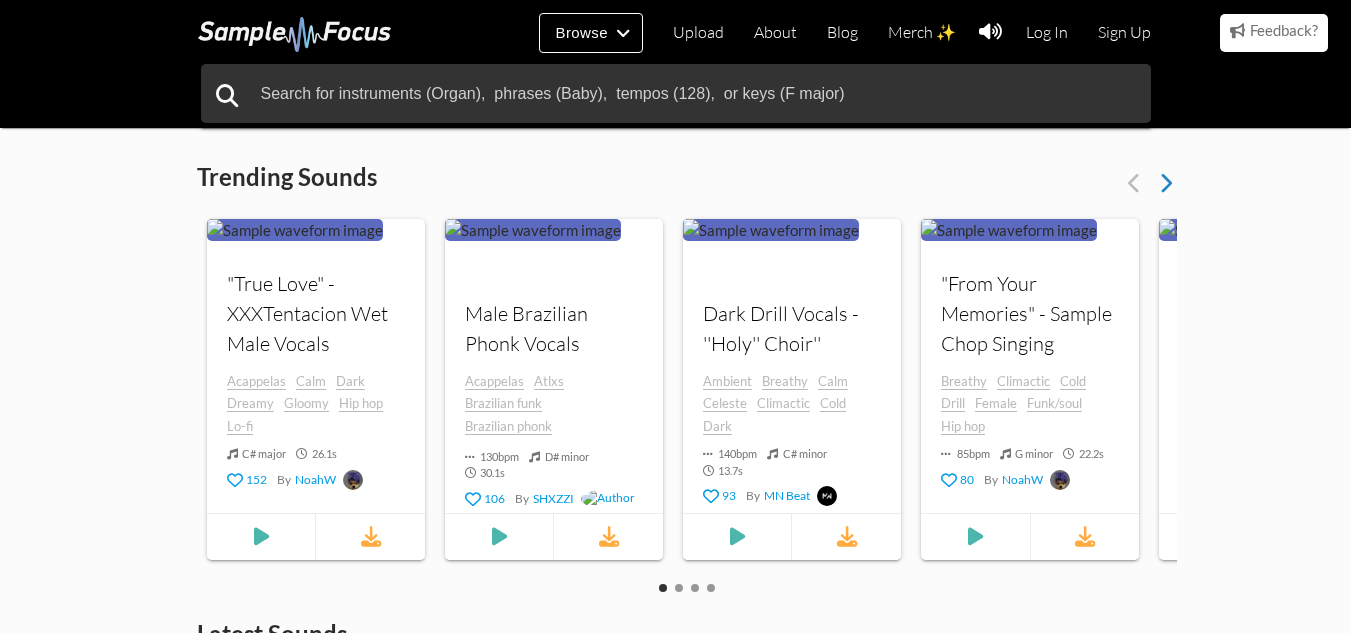 click at bounding box center [1165, 183] 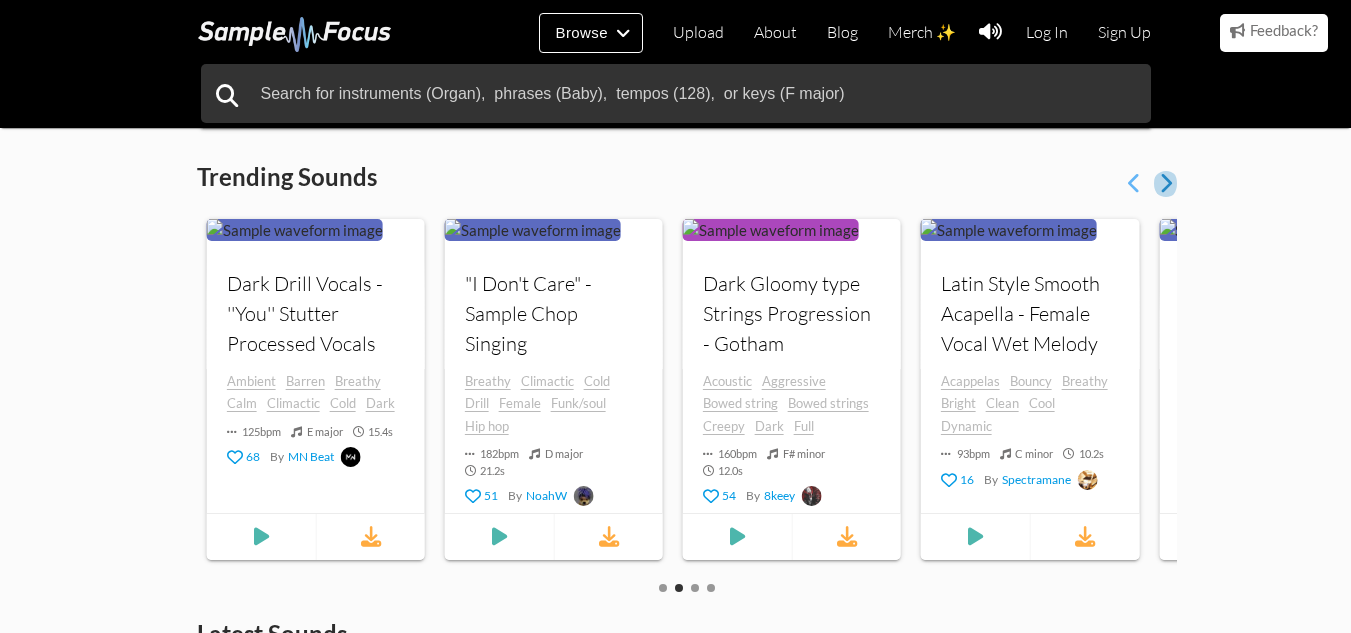 click at bounding box center [1165, 183] 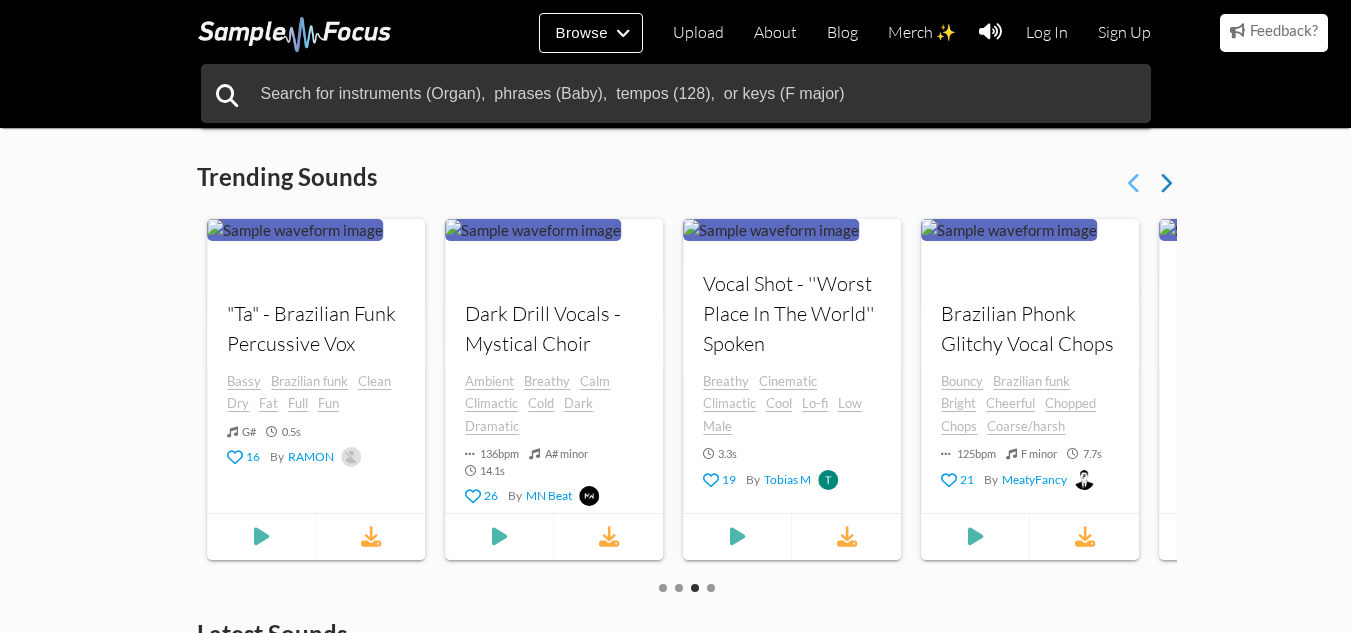 click at bounding box center [1165, 183] 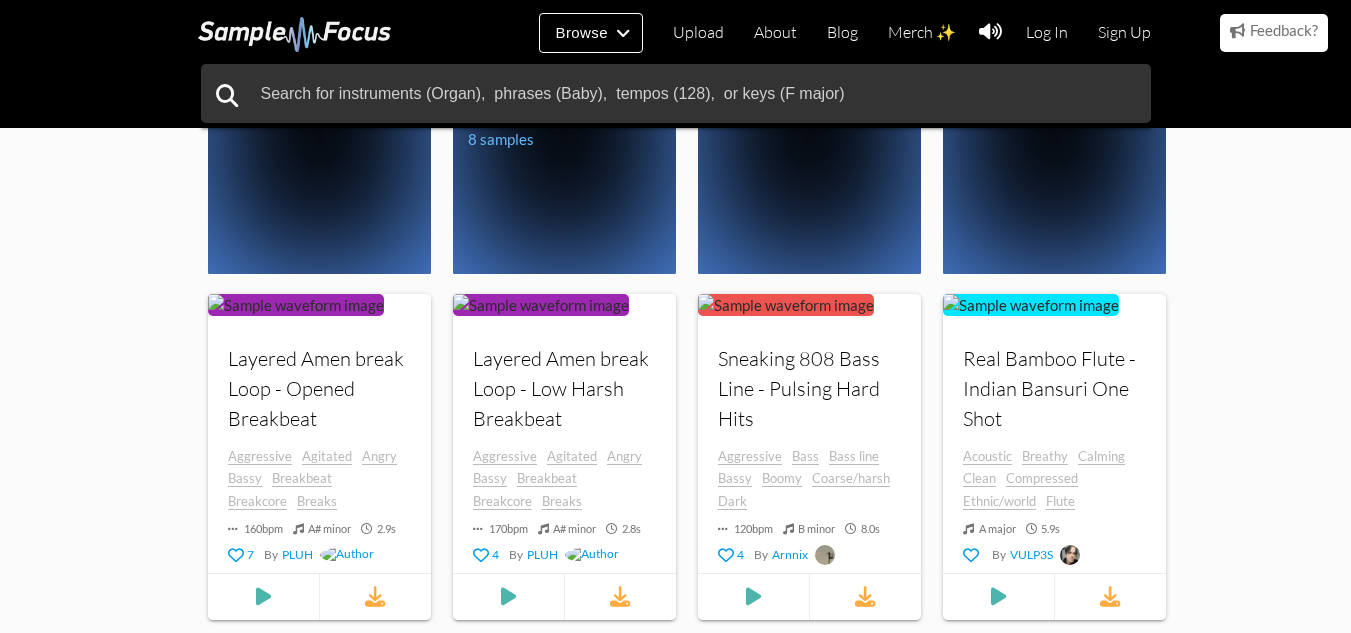 scroll, scrollTop: 1700, scrollLeft: 0, axis: vertical 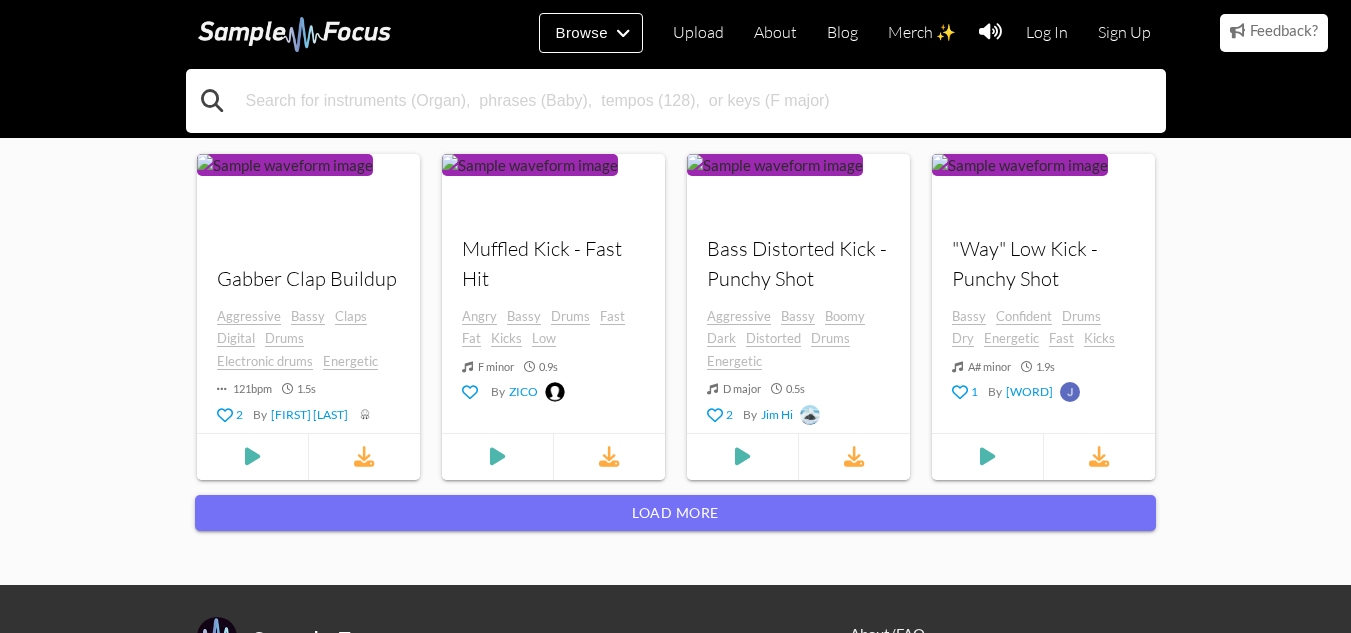 click at bounding box center (676, 101) 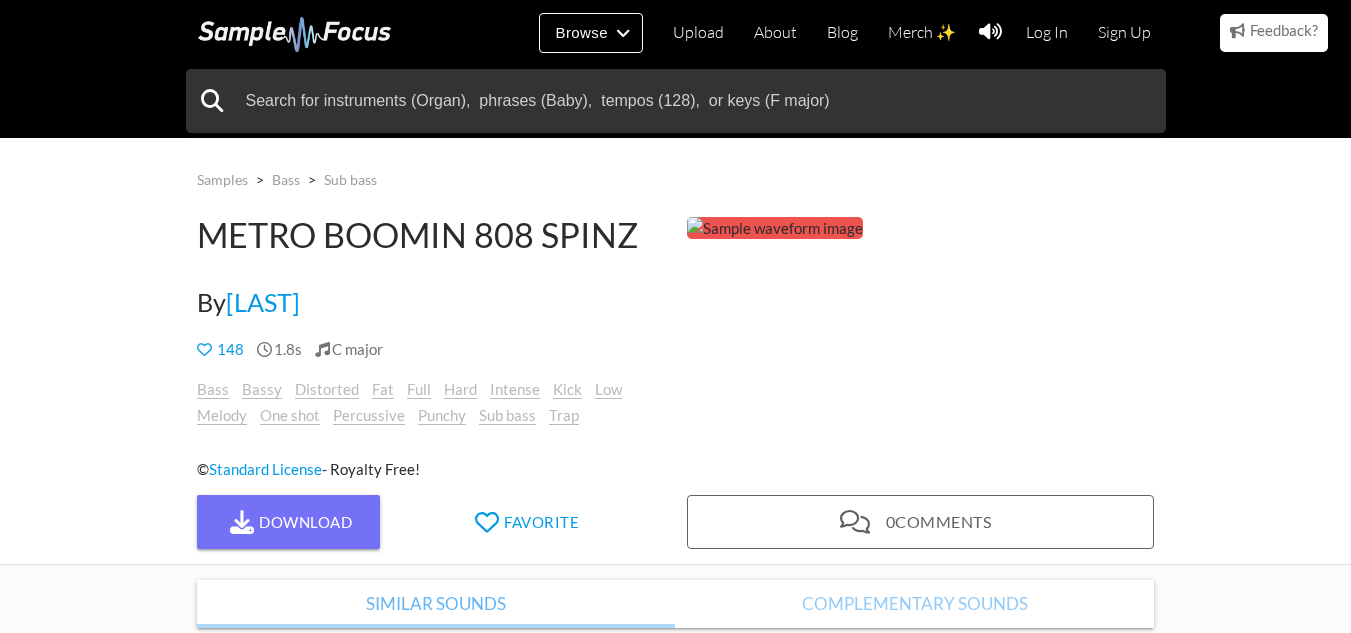scroll, scrollTop: 0, scrollLeft: 0, axis: both 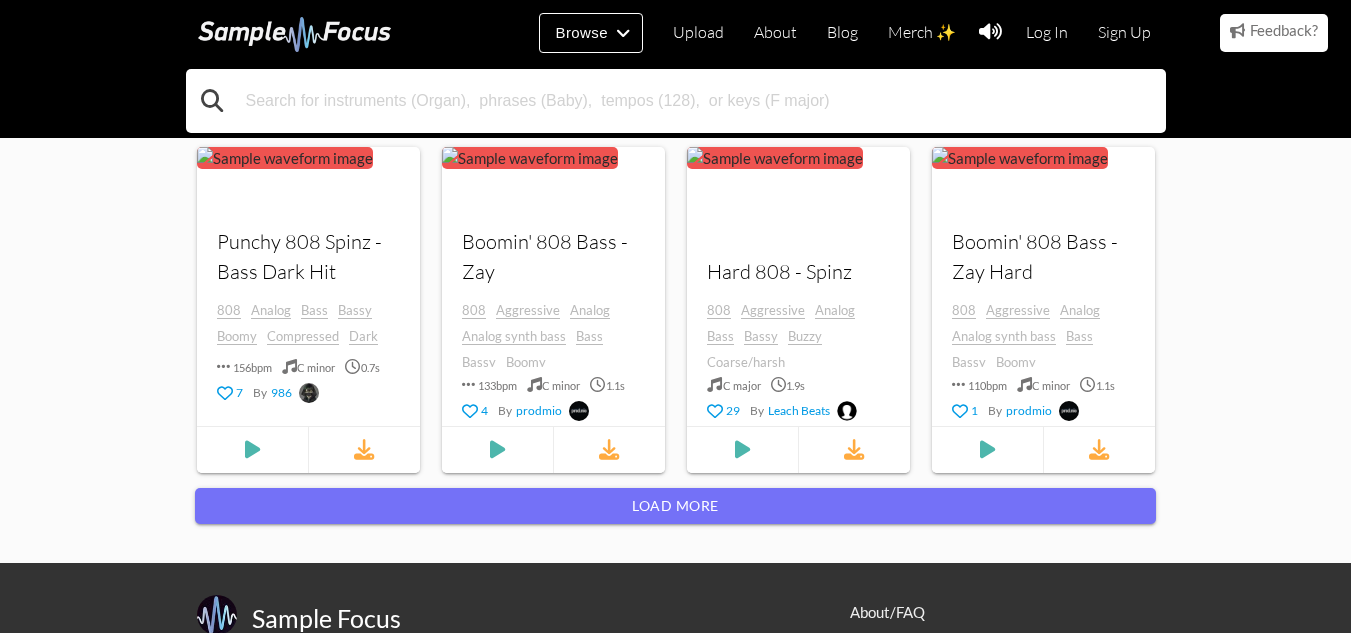 click at bounding box center [676, 101] 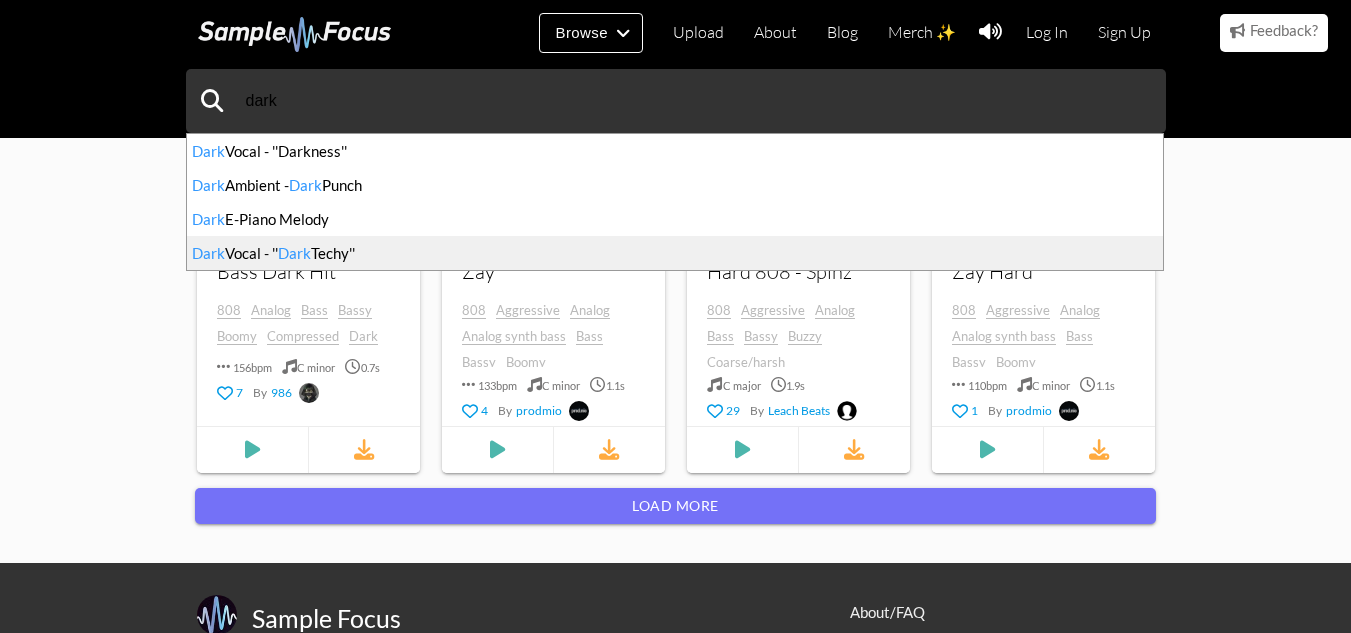 click on "Dark  Vocal - '' Dark  Techy''" at bounding box center [675, 253] 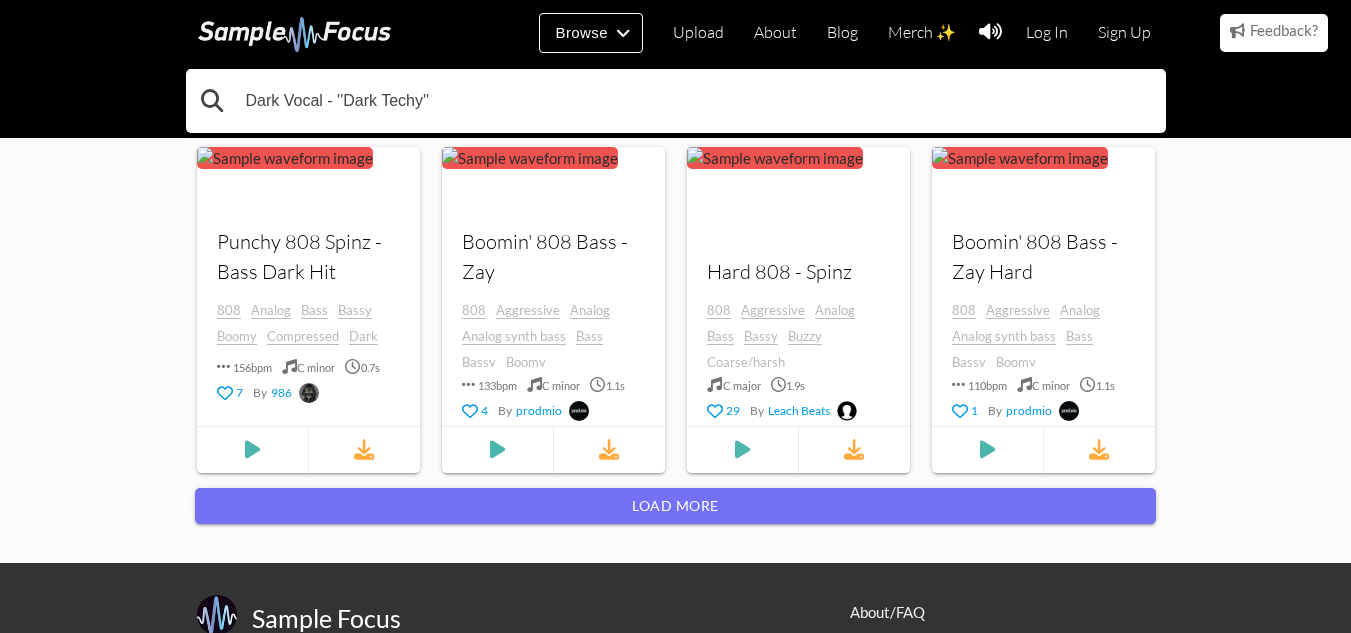 click on "Dark Vocal - ''Dark Techy''" at bounding box center (676, 101) 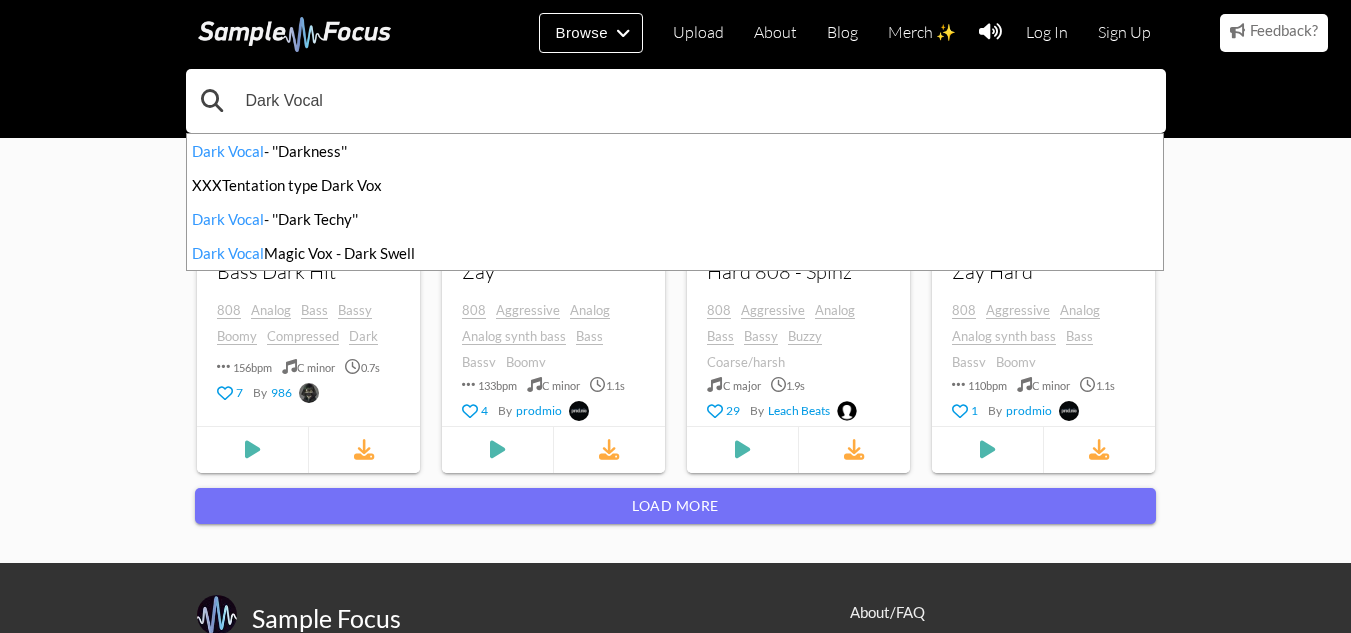 type on "Dark Vocal" 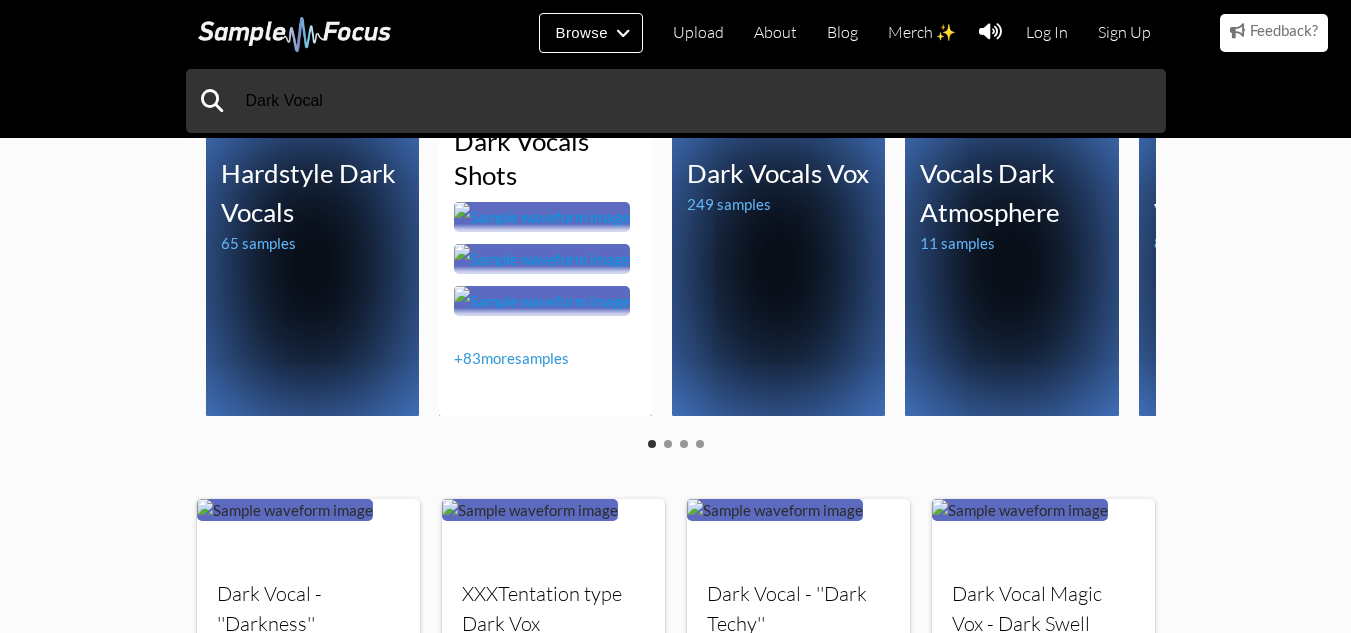 scroll, scrollTop: 200, scrollLeft: 0, axis: vertical 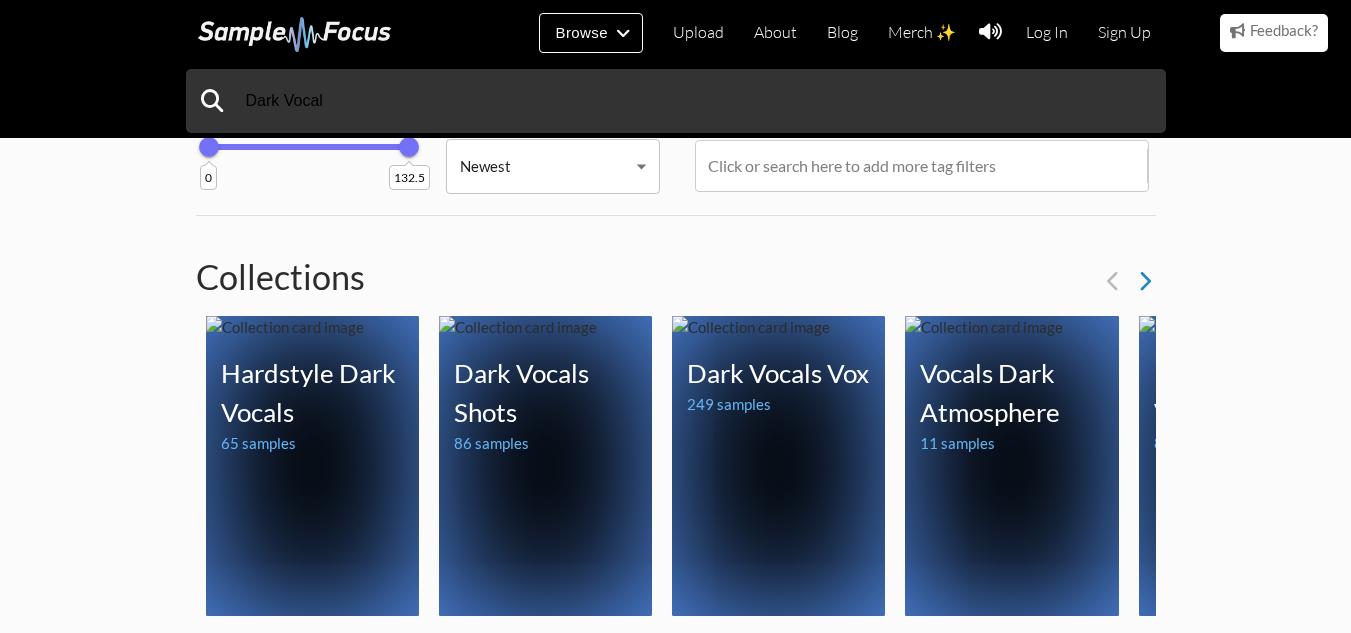 click at bounding box center [1144, 281] 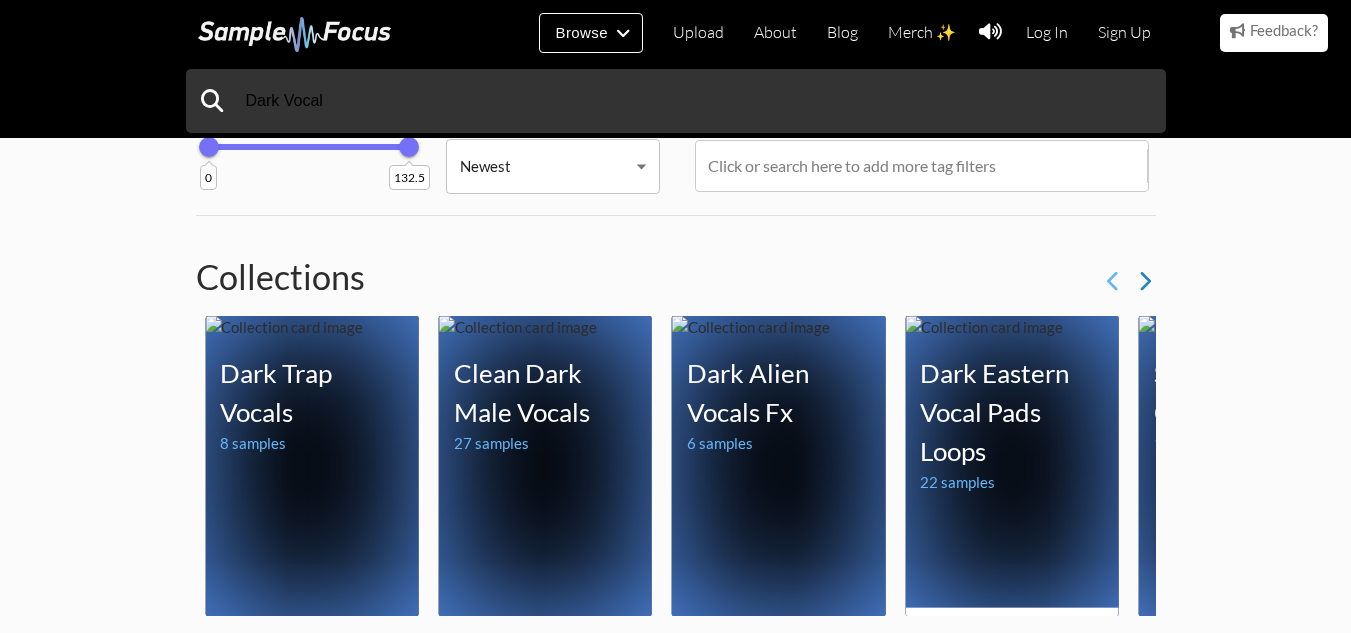 click at bounding box center [1144, 281] 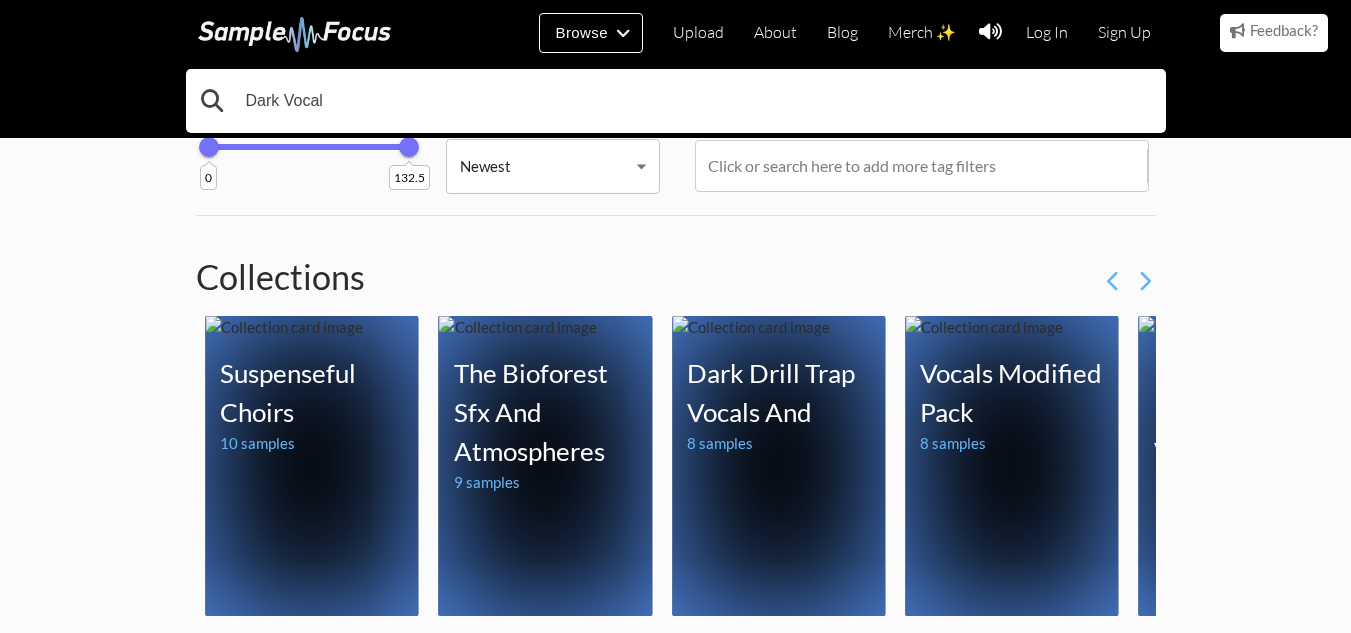 click on "Dark Vocal" at bounding box center (676, 101) 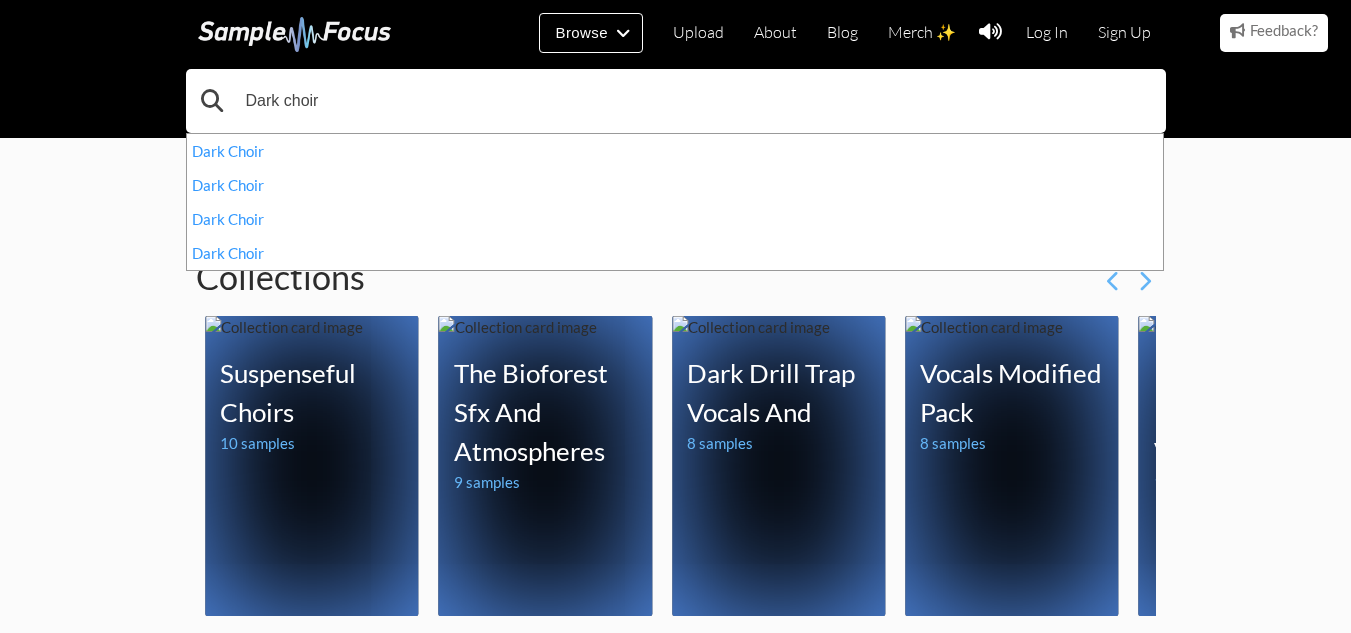 type on "Dark choir" 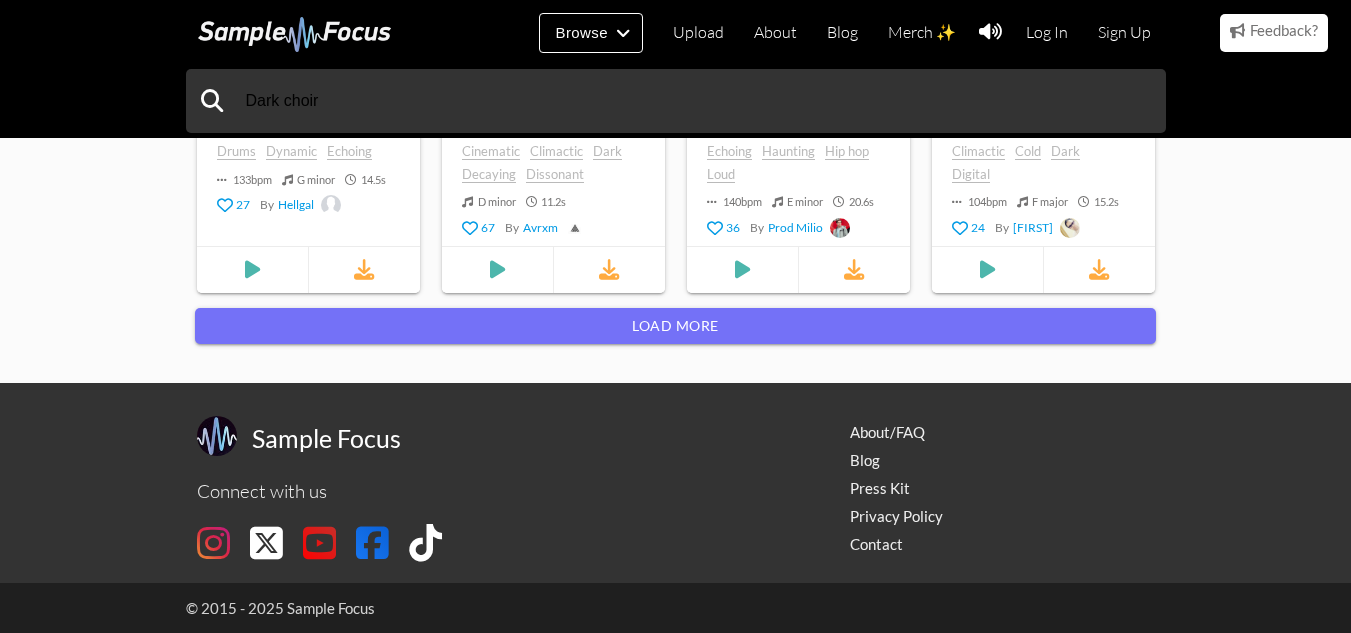scroll, scrollTop: 1928, scrollLeft: 0, axis: vertical 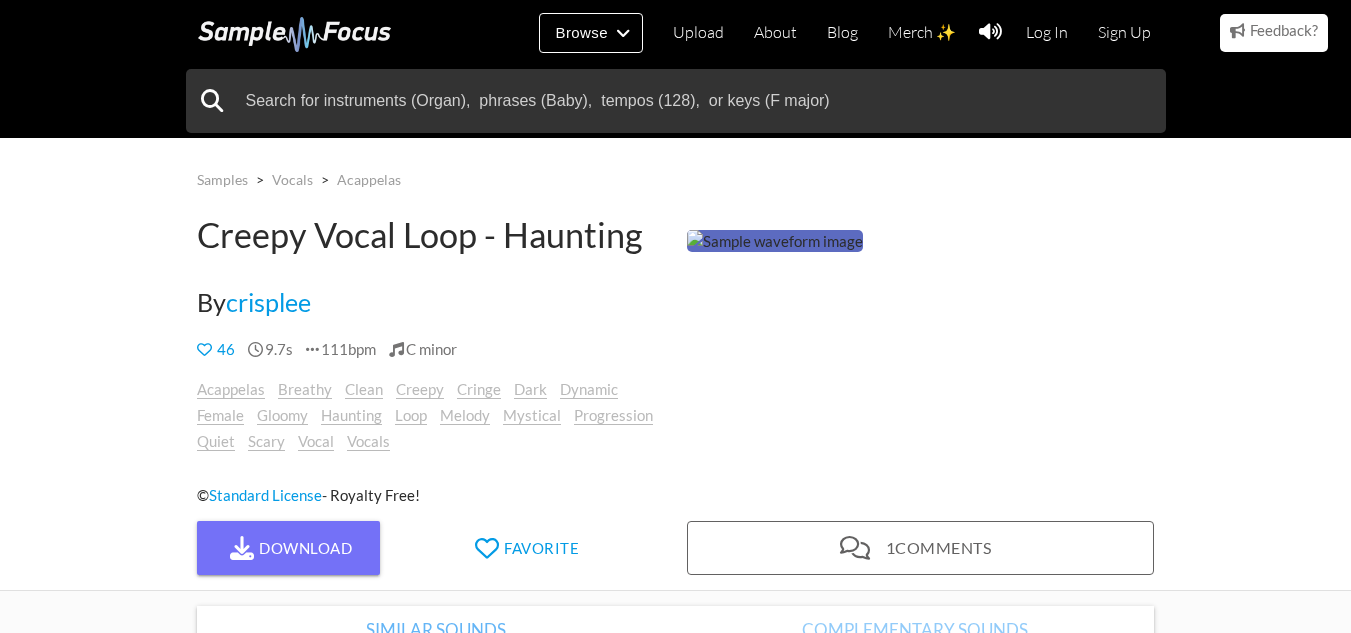 click at bounding box center [775, 241] 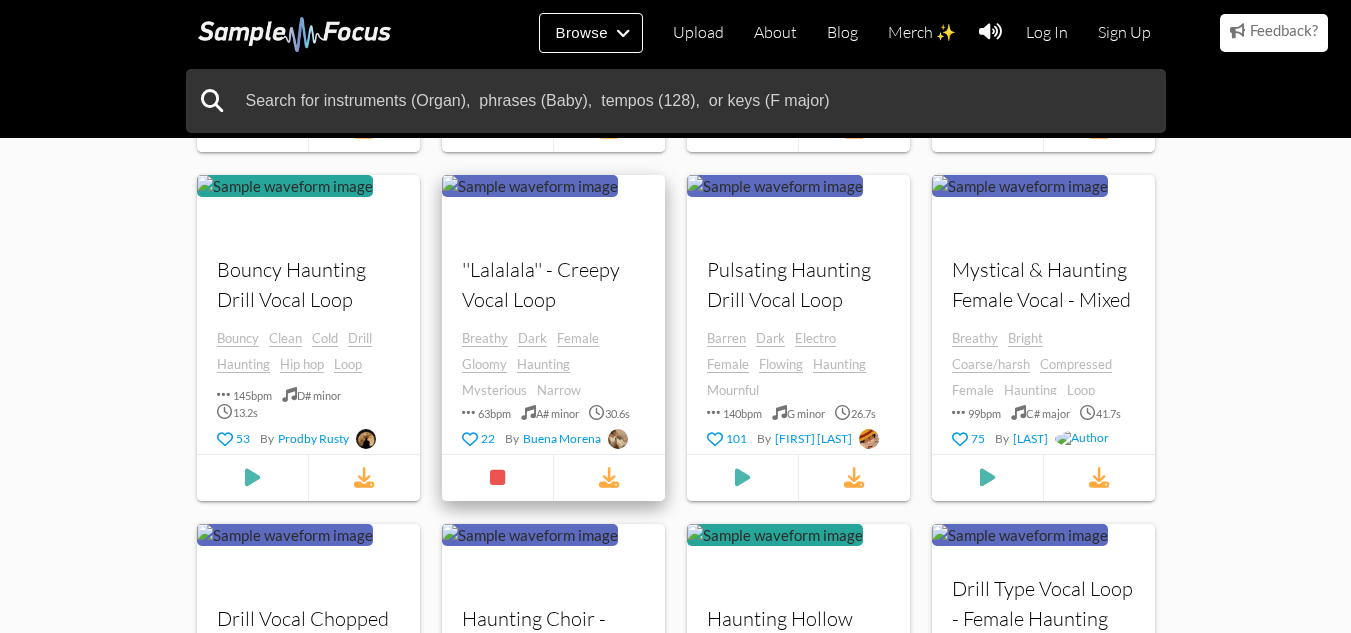 scroll, scrollTop: 1400, scrollLeft: 0, axis: vertical 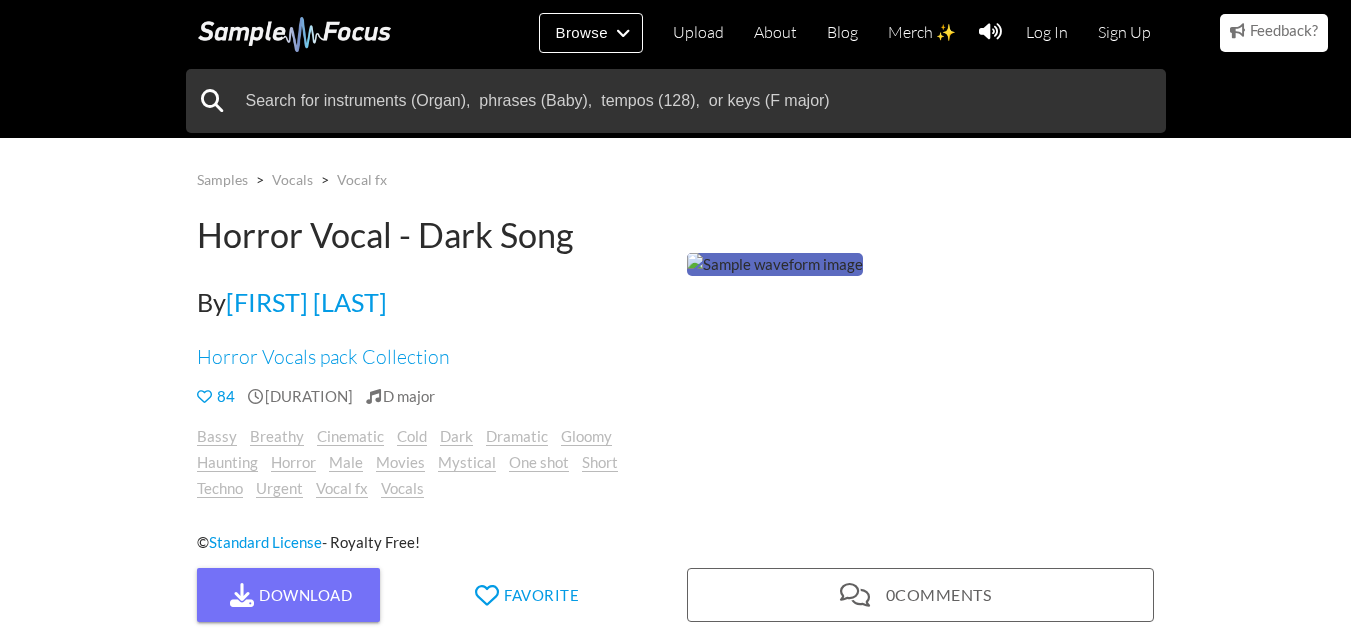 click at bounding box center [775, 264] 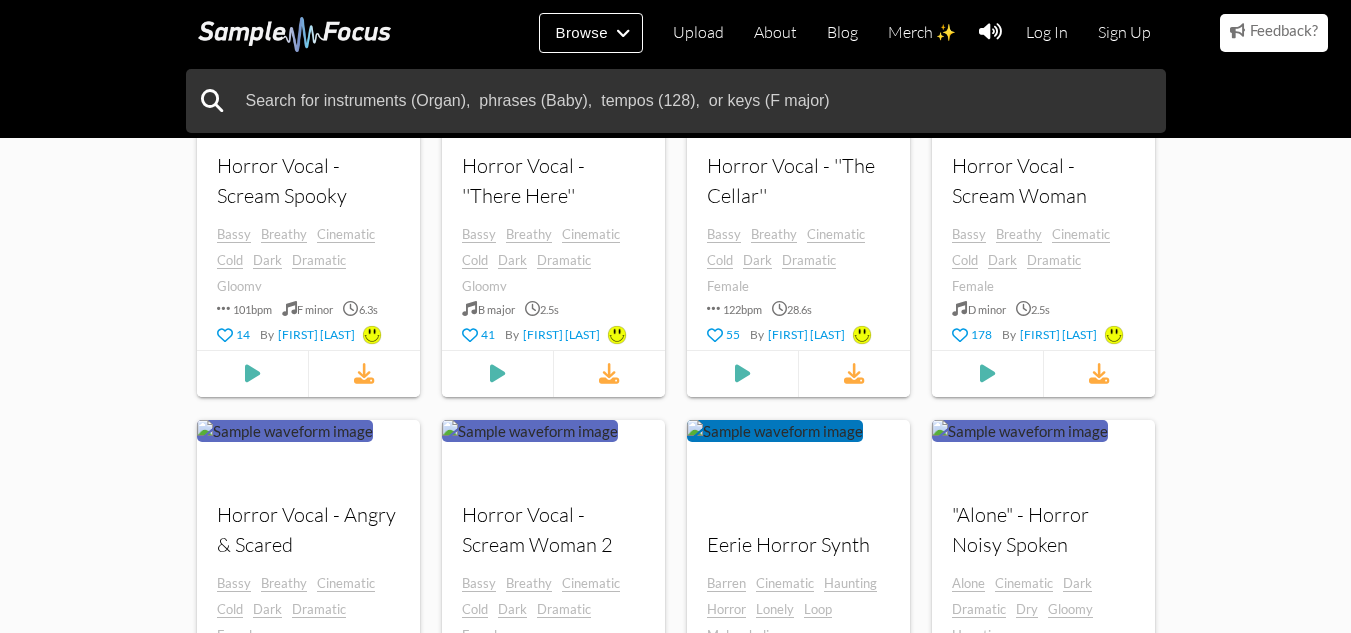 scroll, scrollTop: 1900, scrollLeft: 0, axis: vertical 